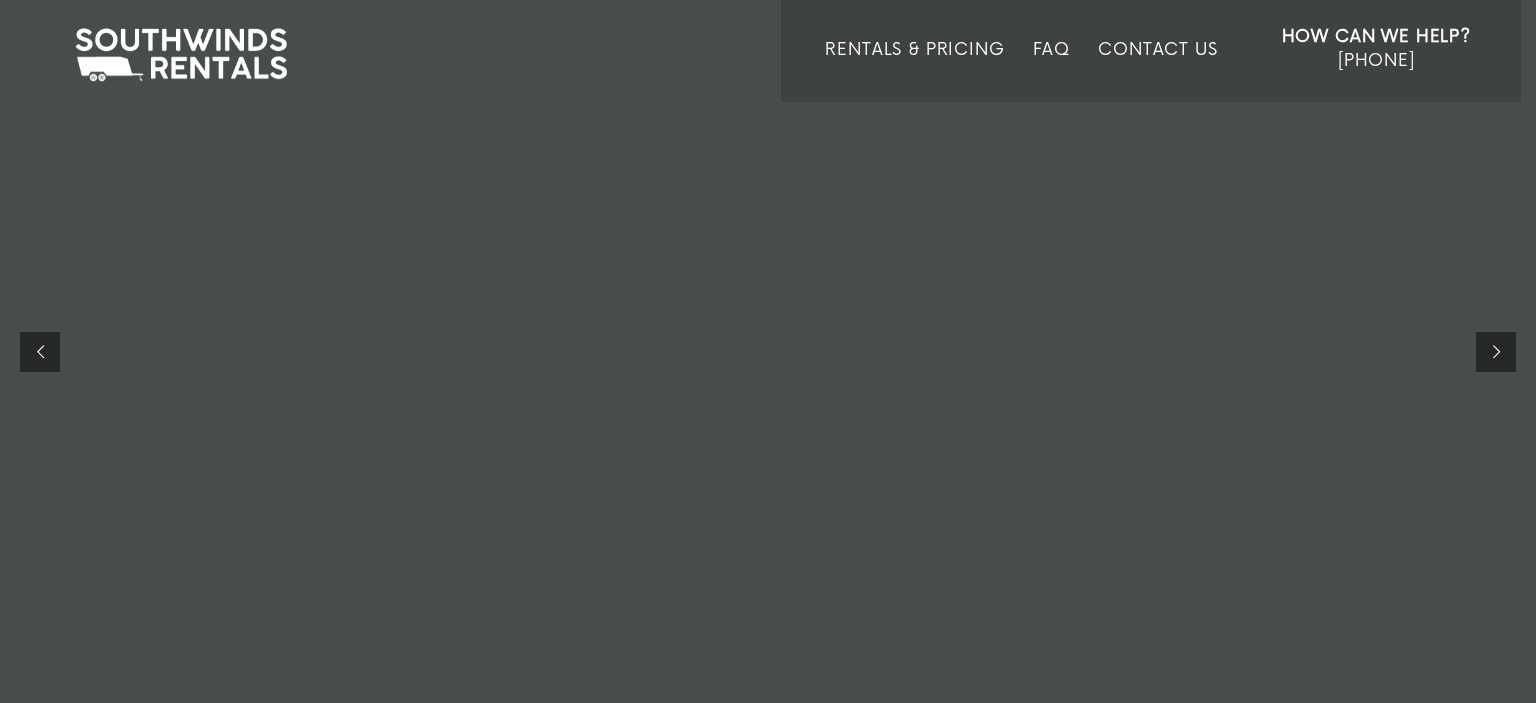 scroll, scrollTop: 0, scrollLeft: 0, axis: both 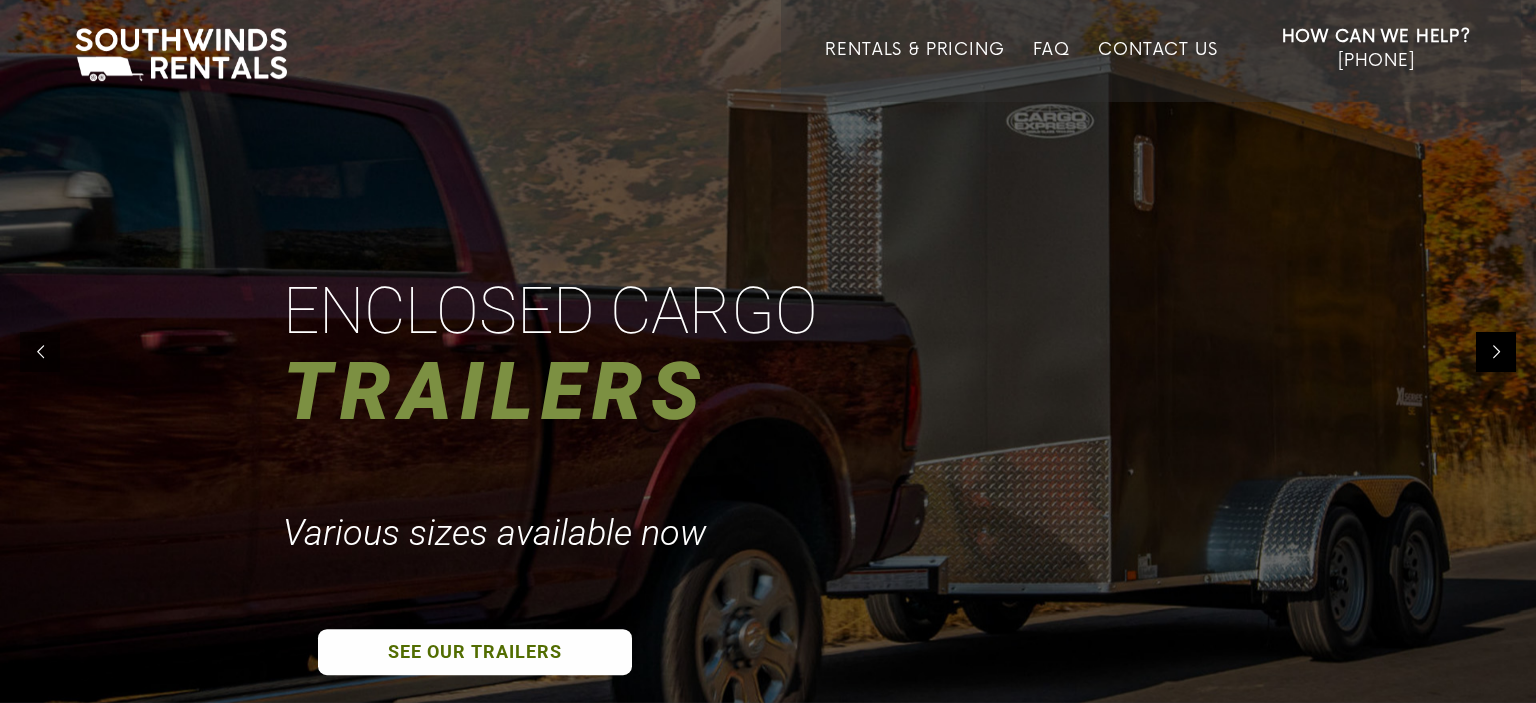 click at bounding box center [1496, 352] 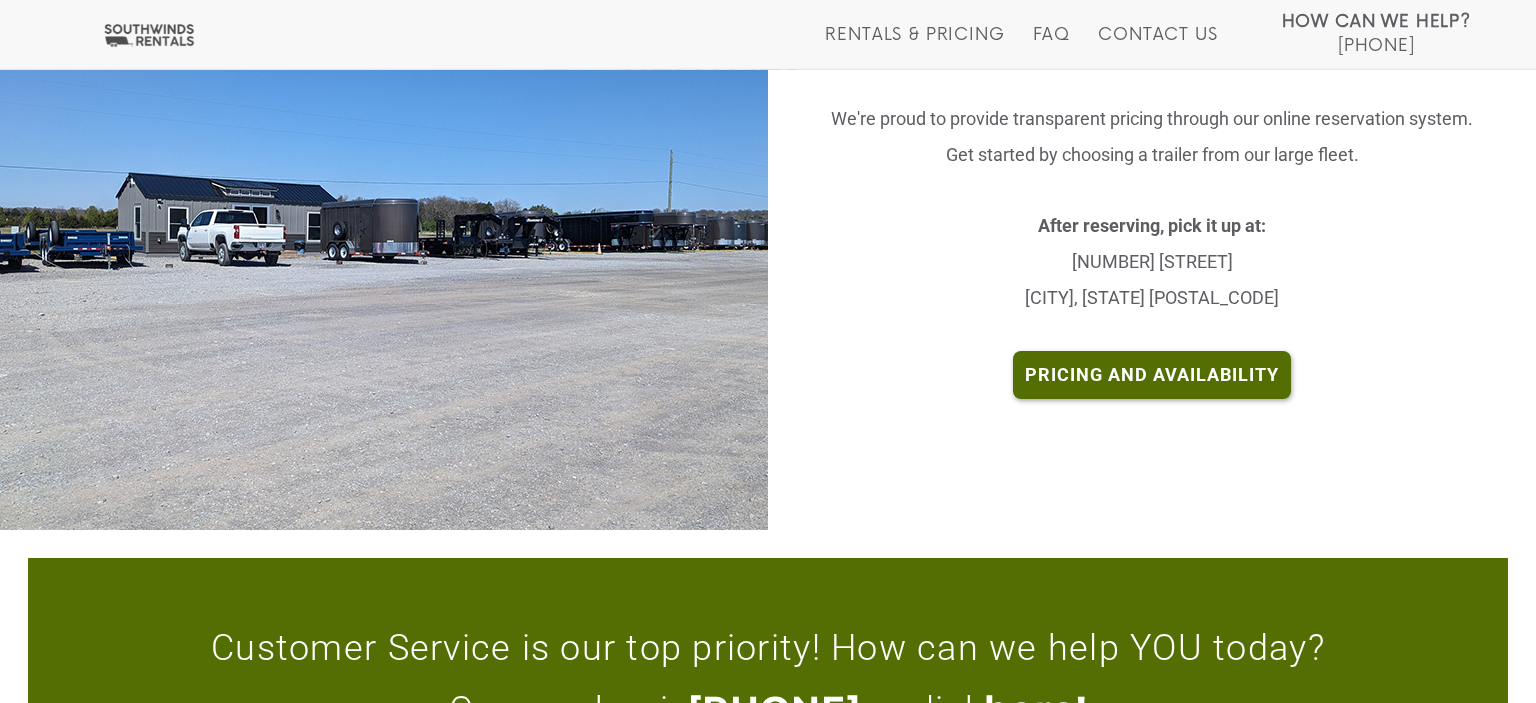 scroll, scrollTop: 3969, scrollLeft: 0, axis: vertical 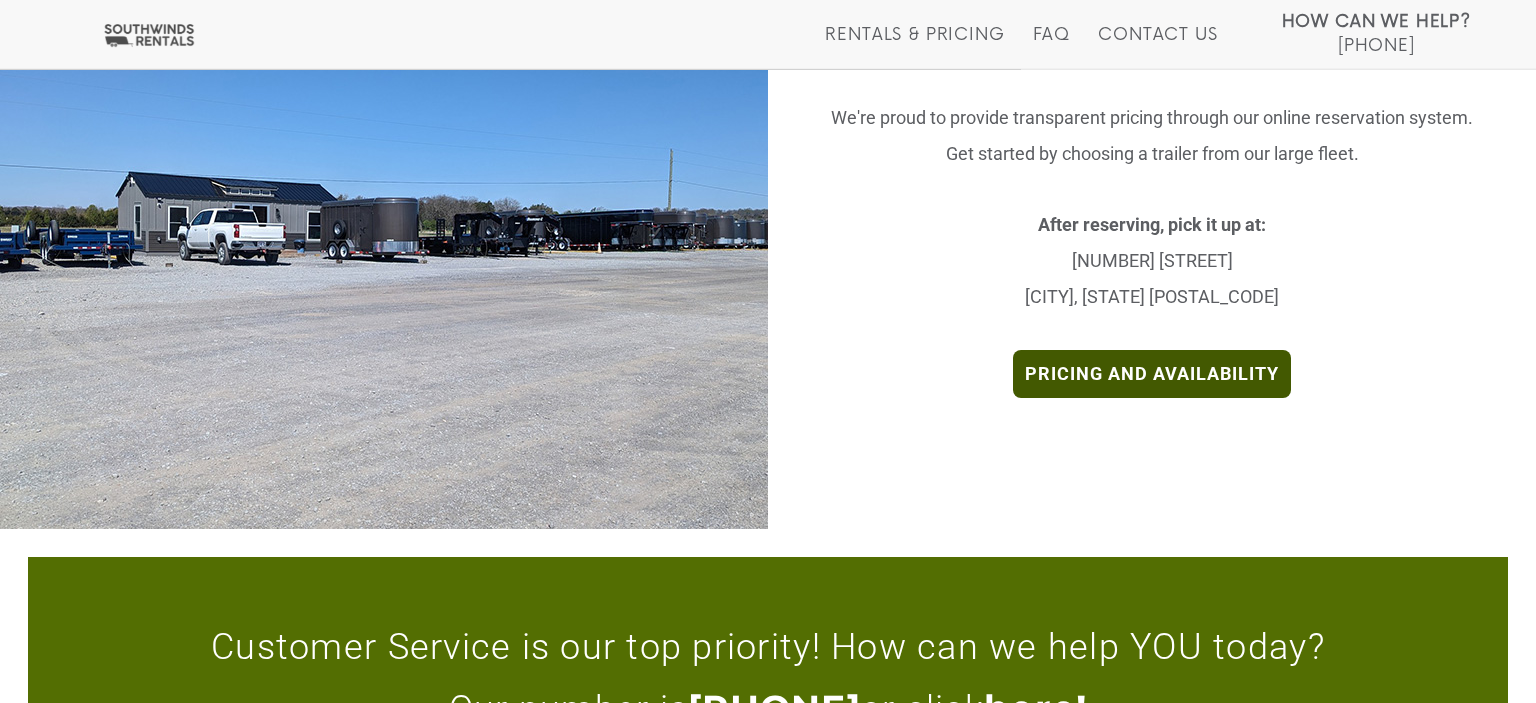 click on "Pricing and Availability" at bounding box center (1152, 374) 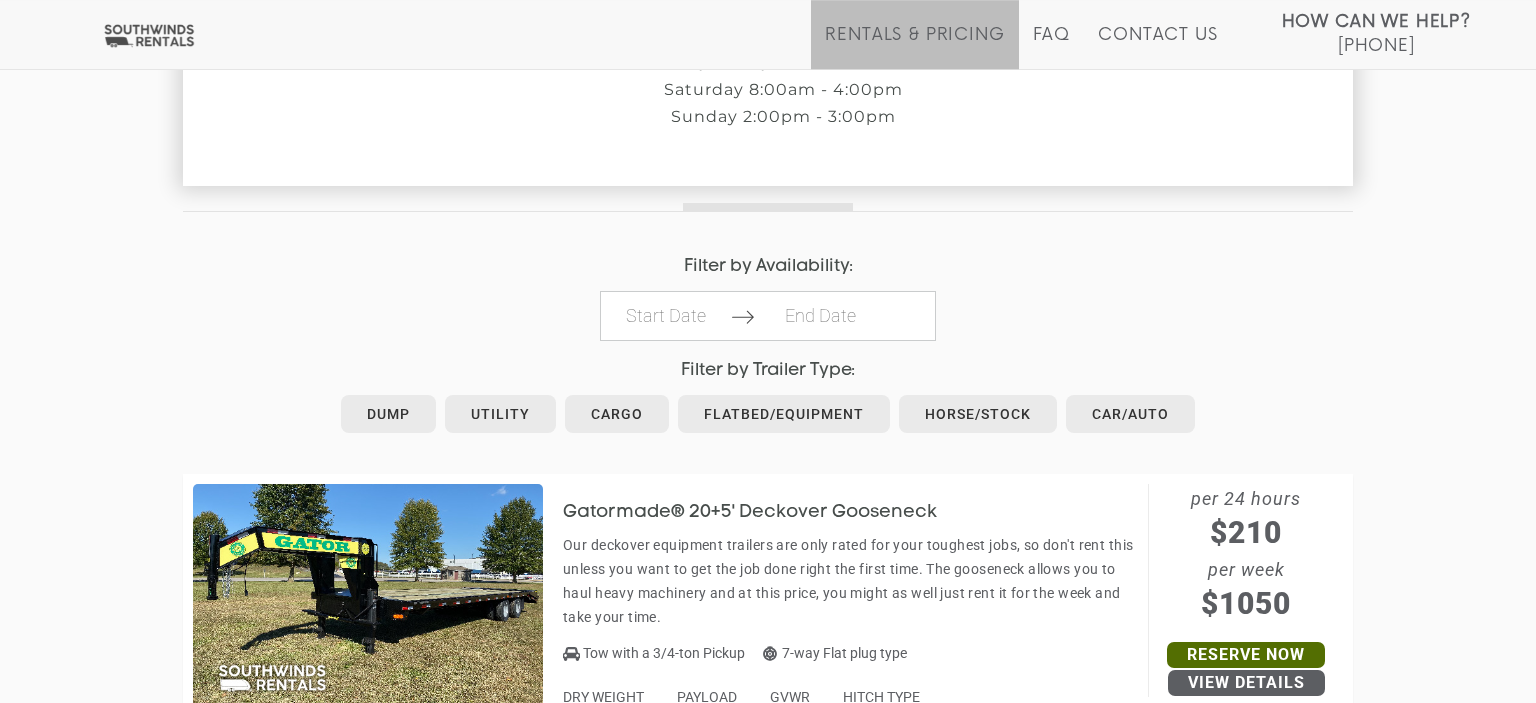 scroll, scrollTop: 818, scrollLeft: 0, axis: vertical 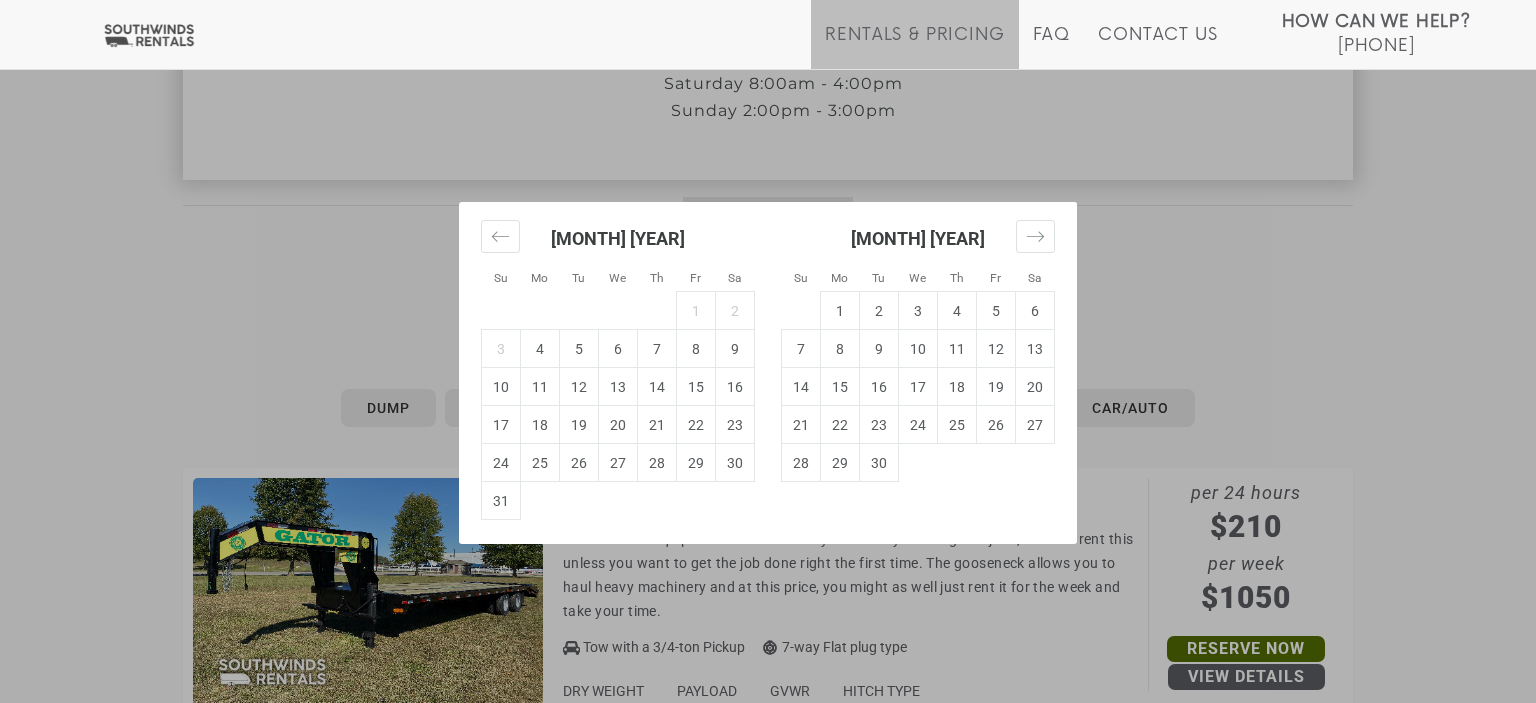 click at bounding box center (666, 310) 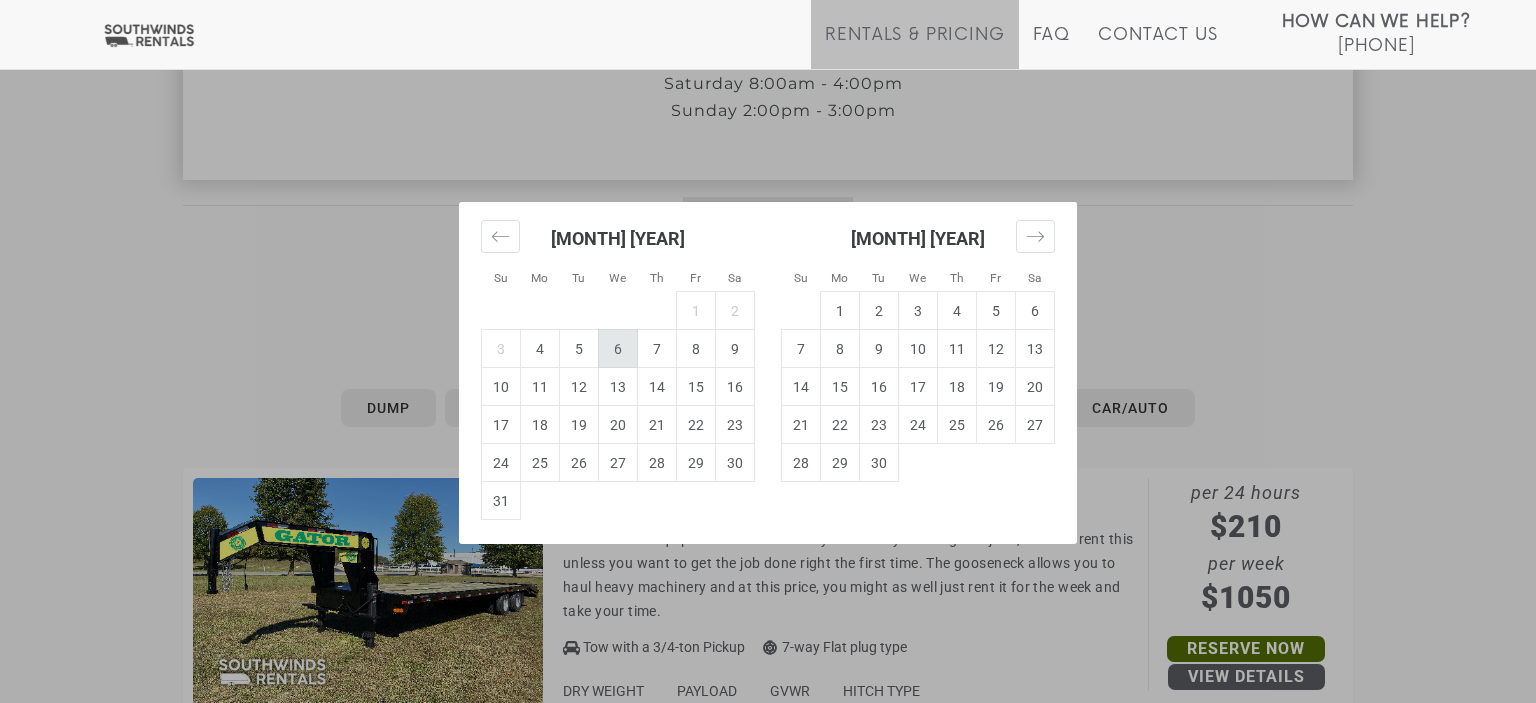 click on "6" at bounding box center (618, 349) 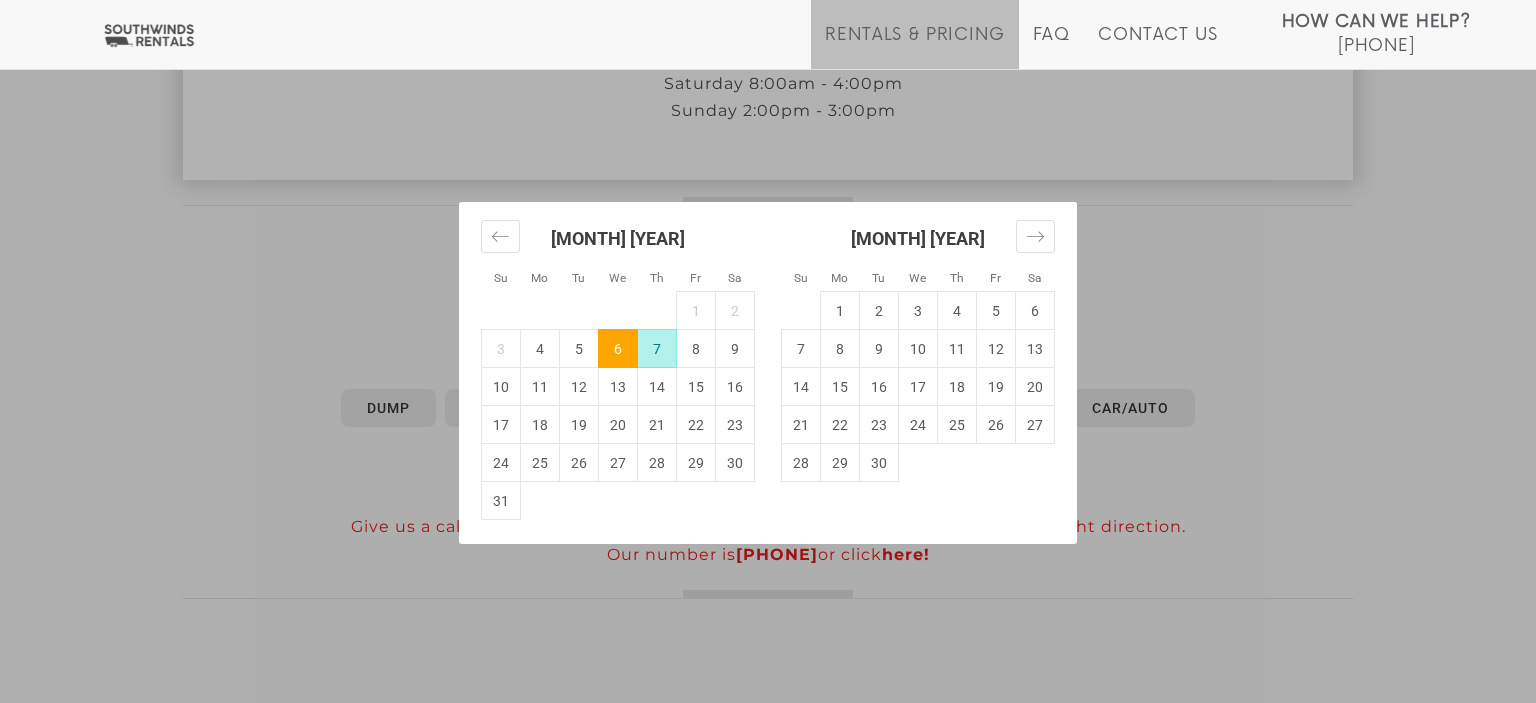 click on "7" at bounding box center (657, 349) 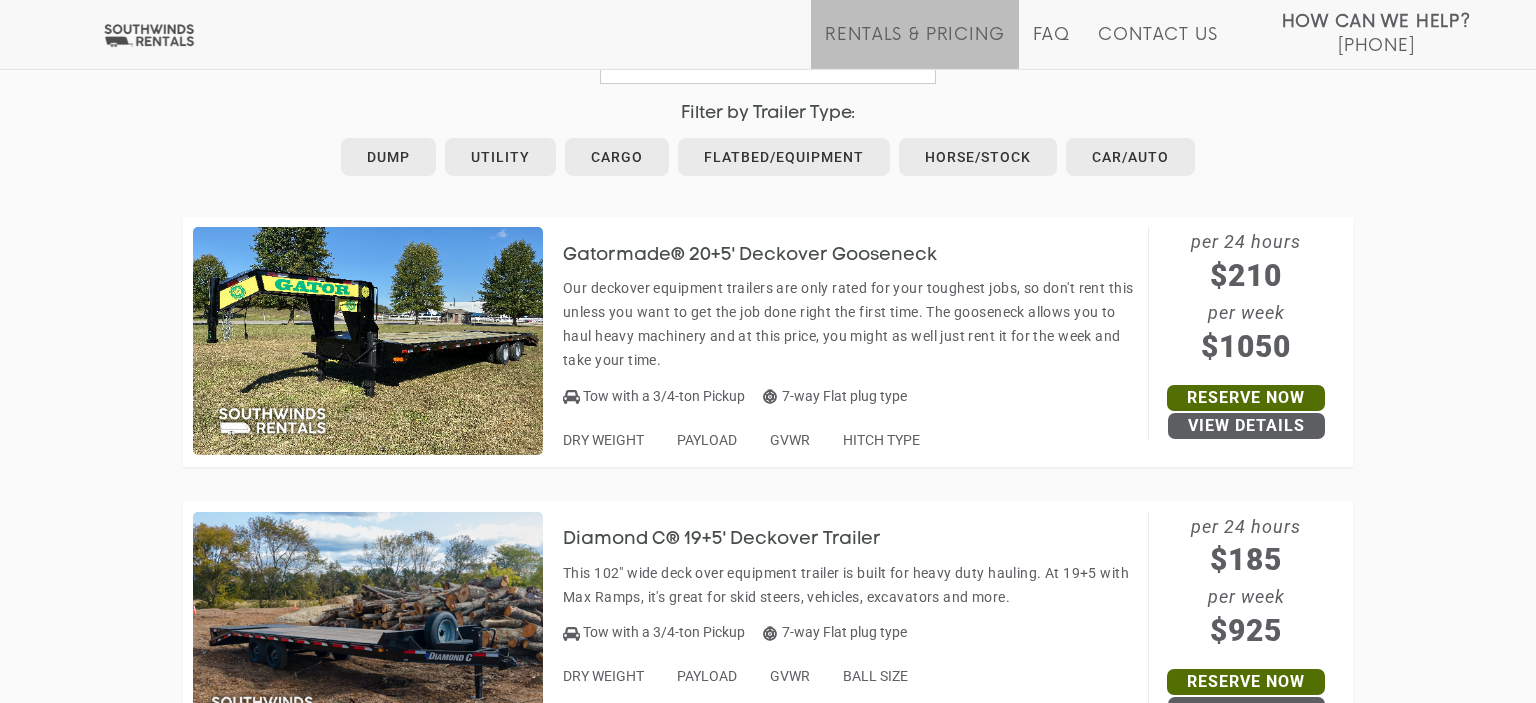 scroll, scrollTop: 1086, scrollLeft: 0, axis: vertical 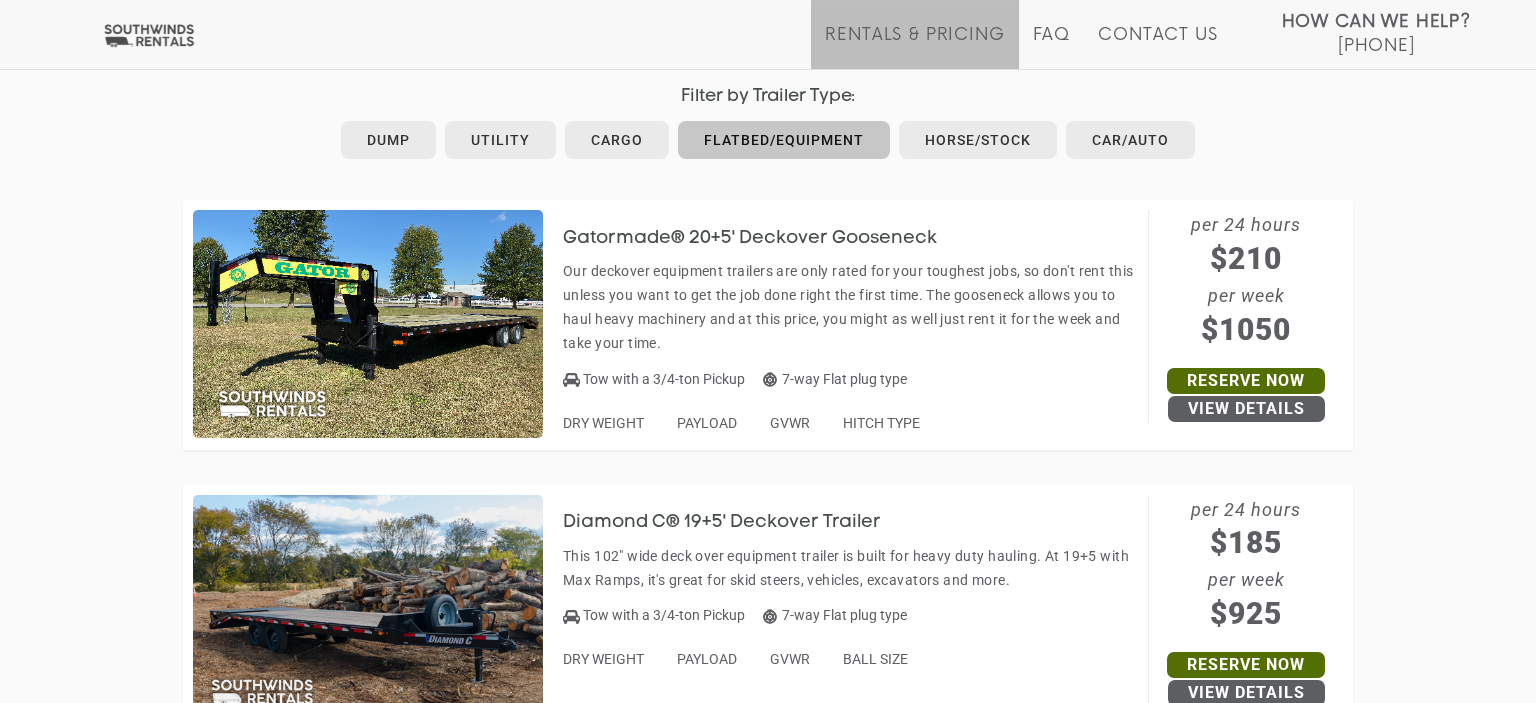 click on "Flatbed/Equipment" at bounding box center (784, 140) 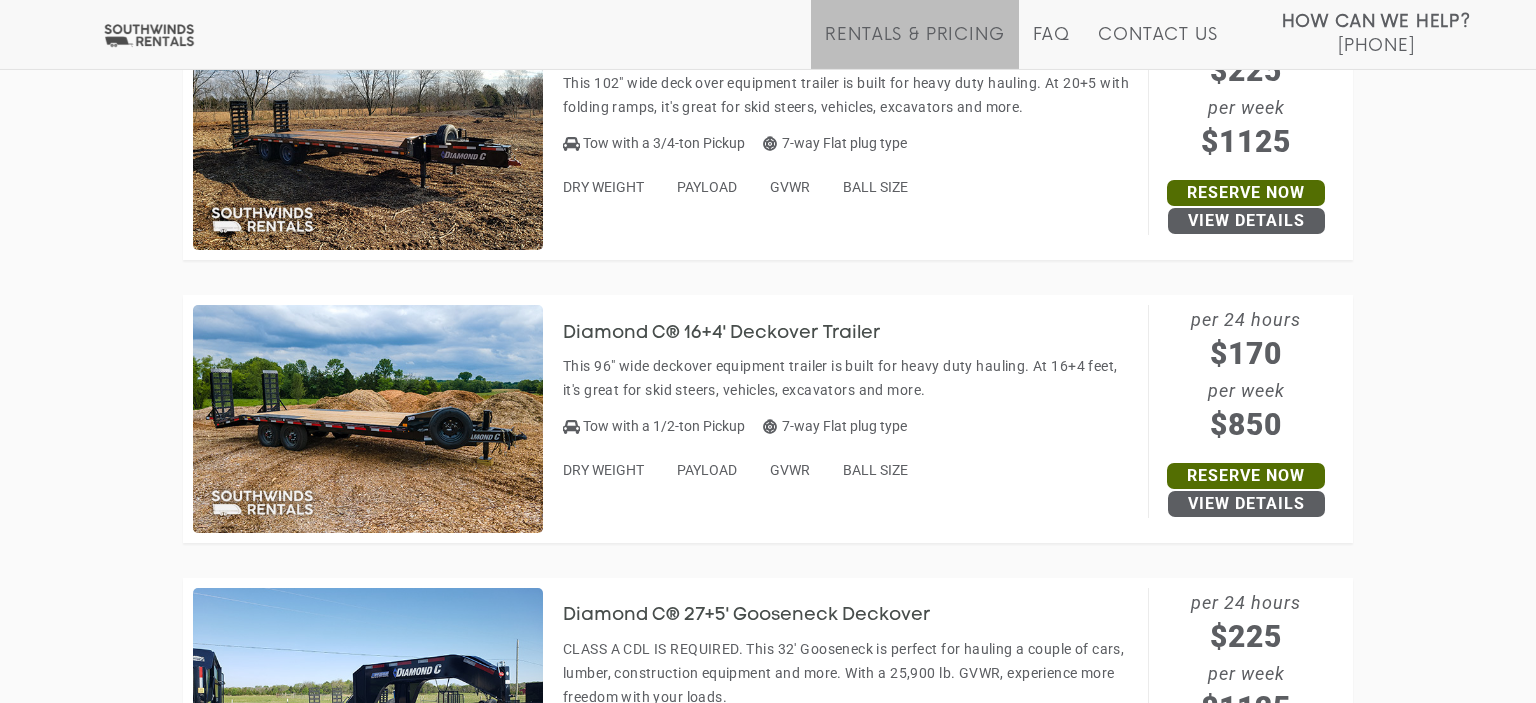 scroll, scrollTop: 1842, scrollLeft: 0, axis: vertical 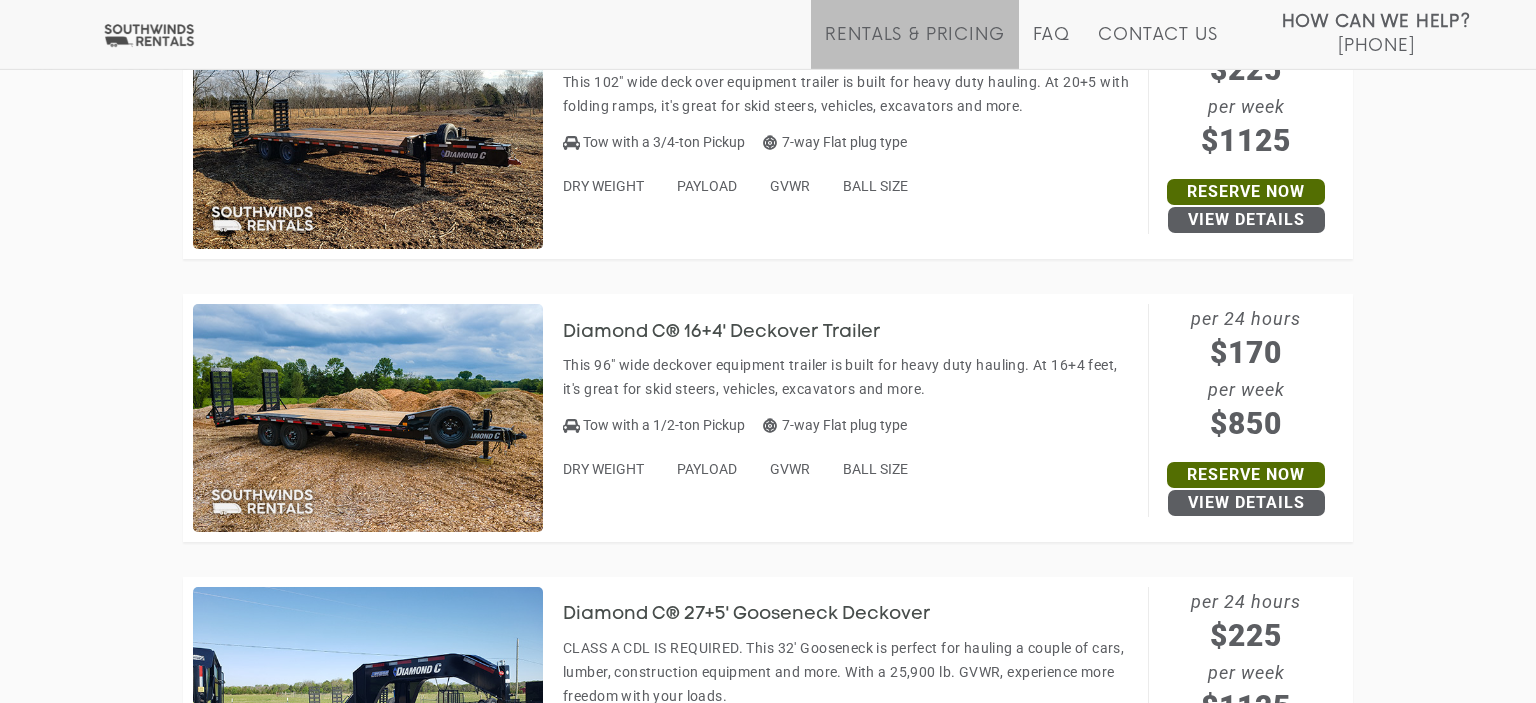click at bounding box center [368, 418] 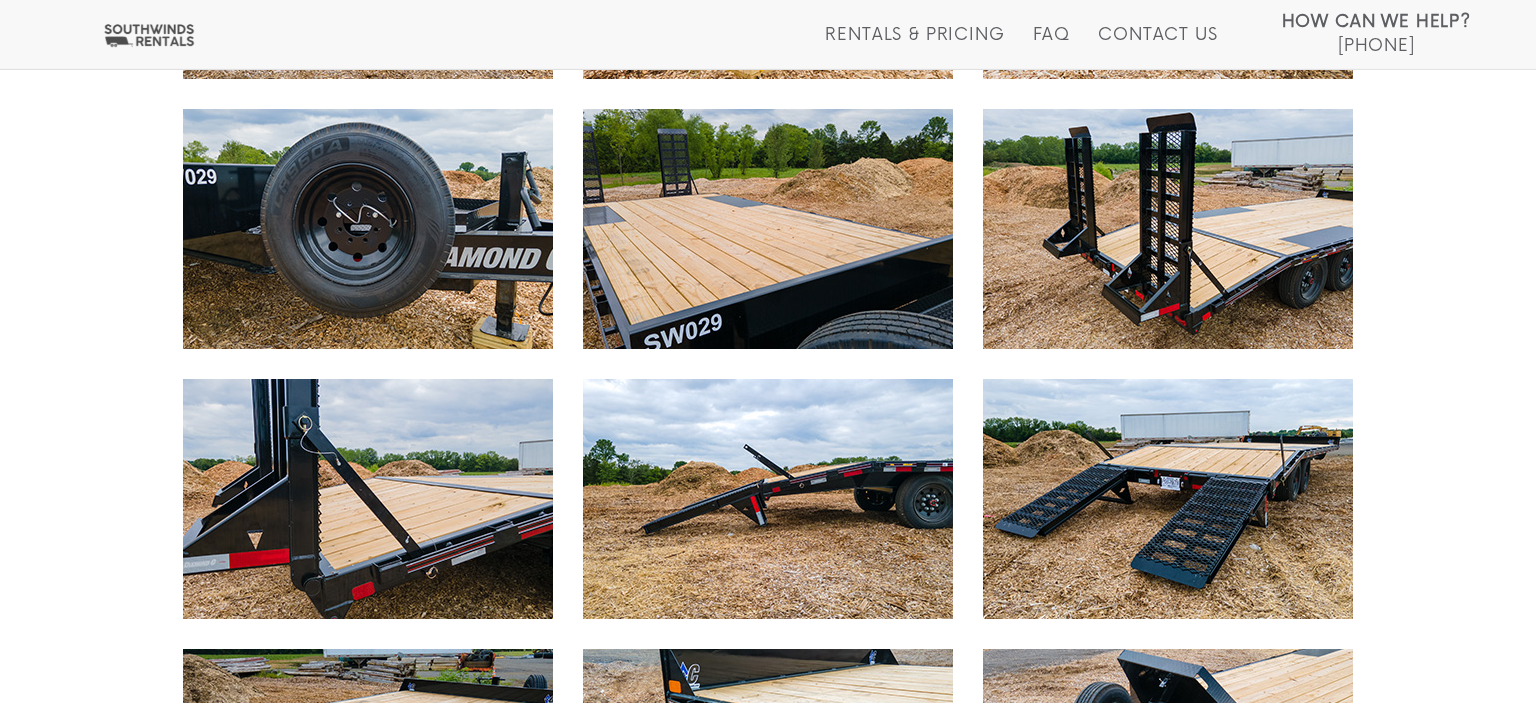 scroll, scrollTop: 1230, scrollLeft: 0, axis: vertical 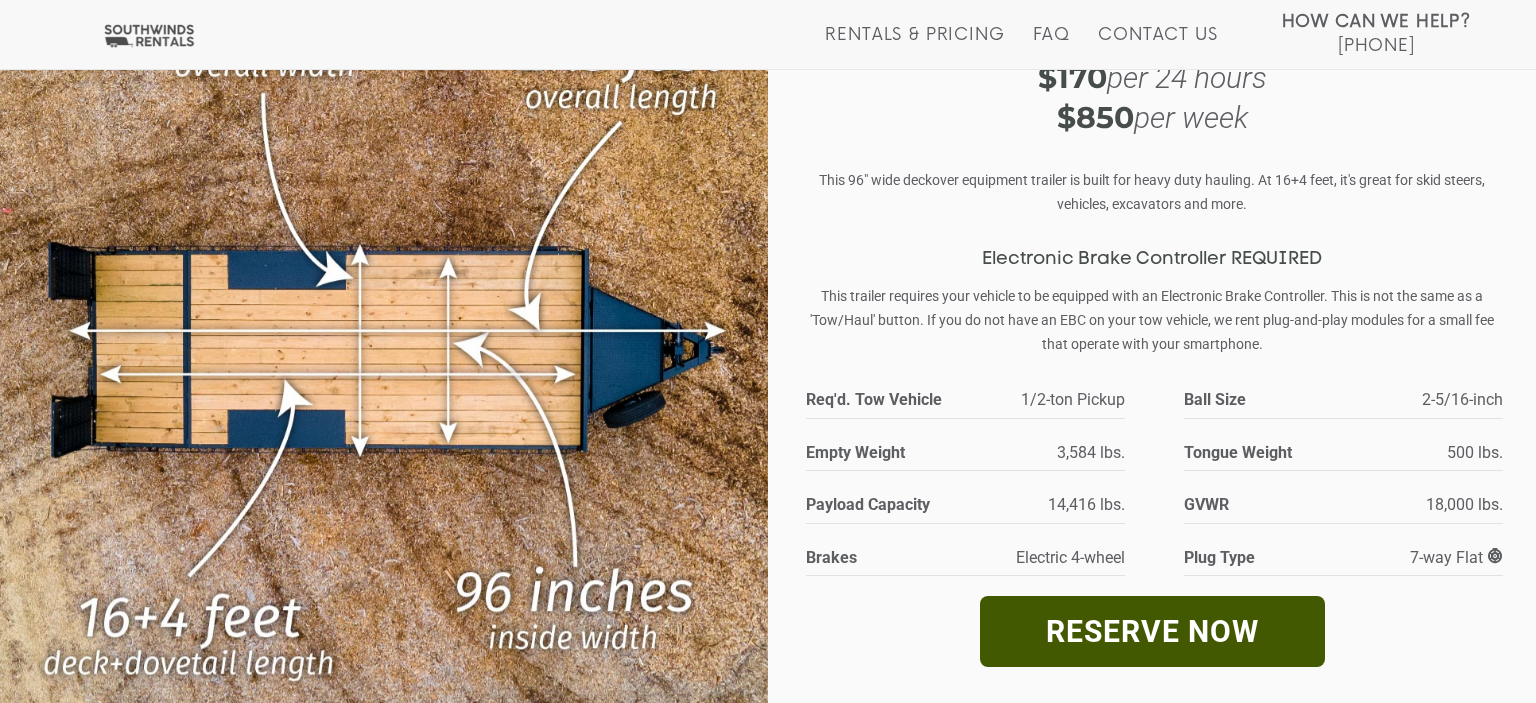 click on "RESERVE NOW" at bounding box center [1152, 631] 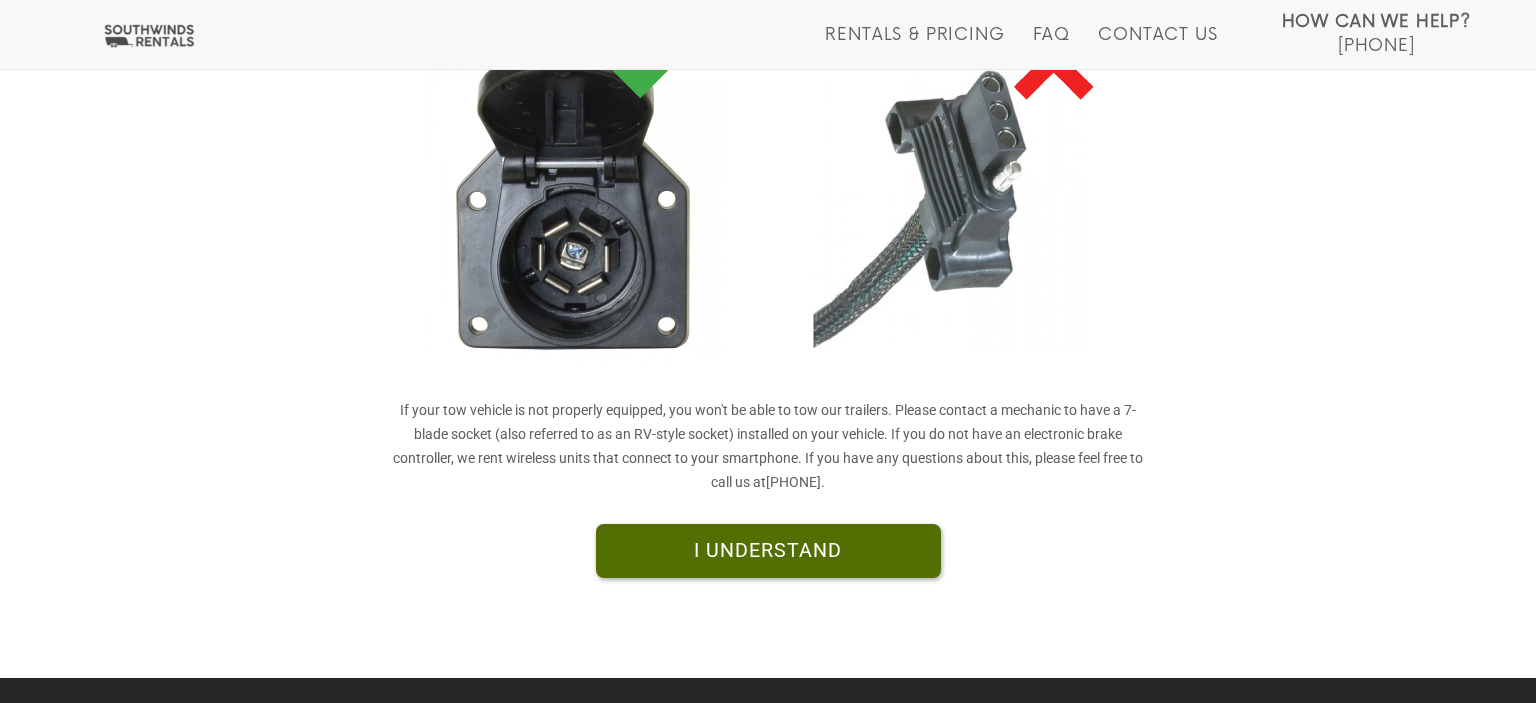scroll, scrollTop: 516, scrollLeft: 0, axis: vertical 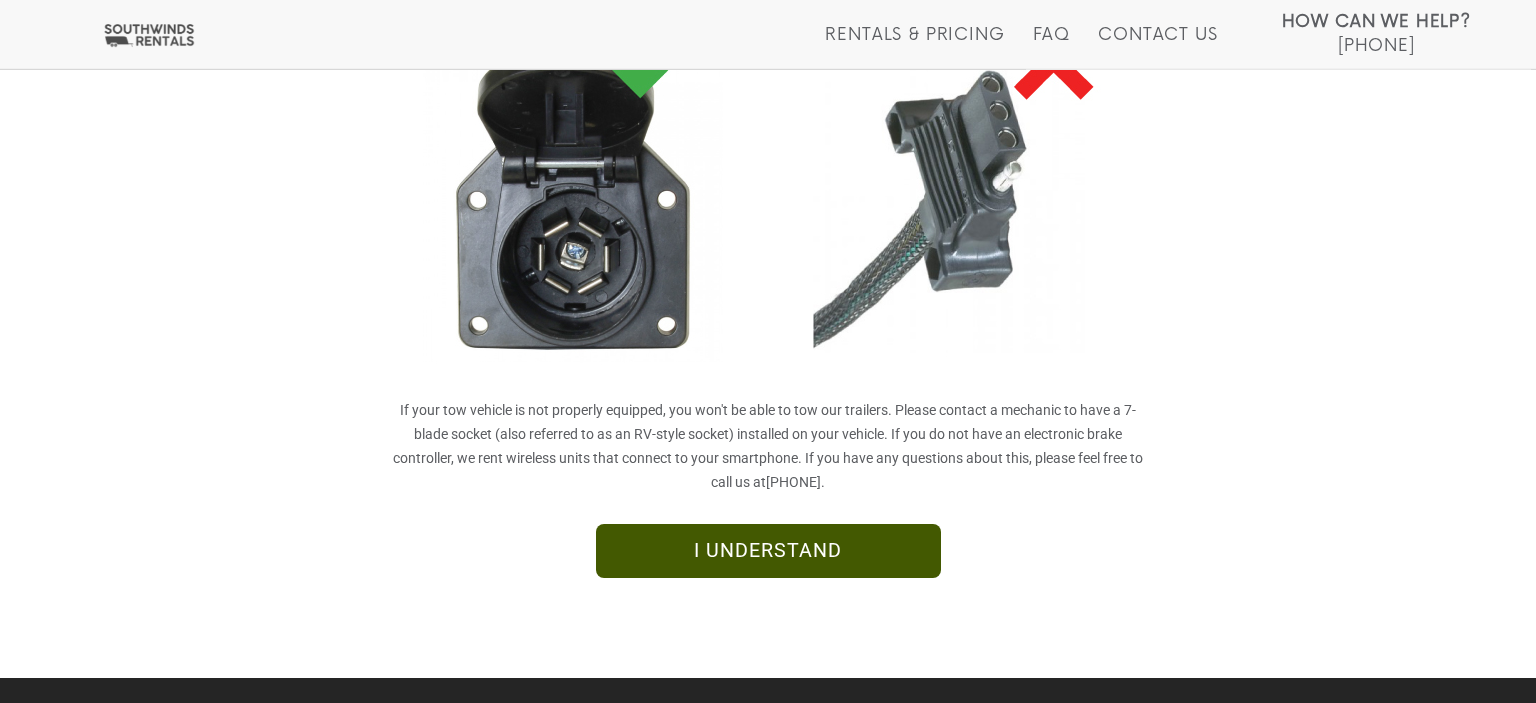 click on "I UNDERSTAND" at bounding box center [768, 551] 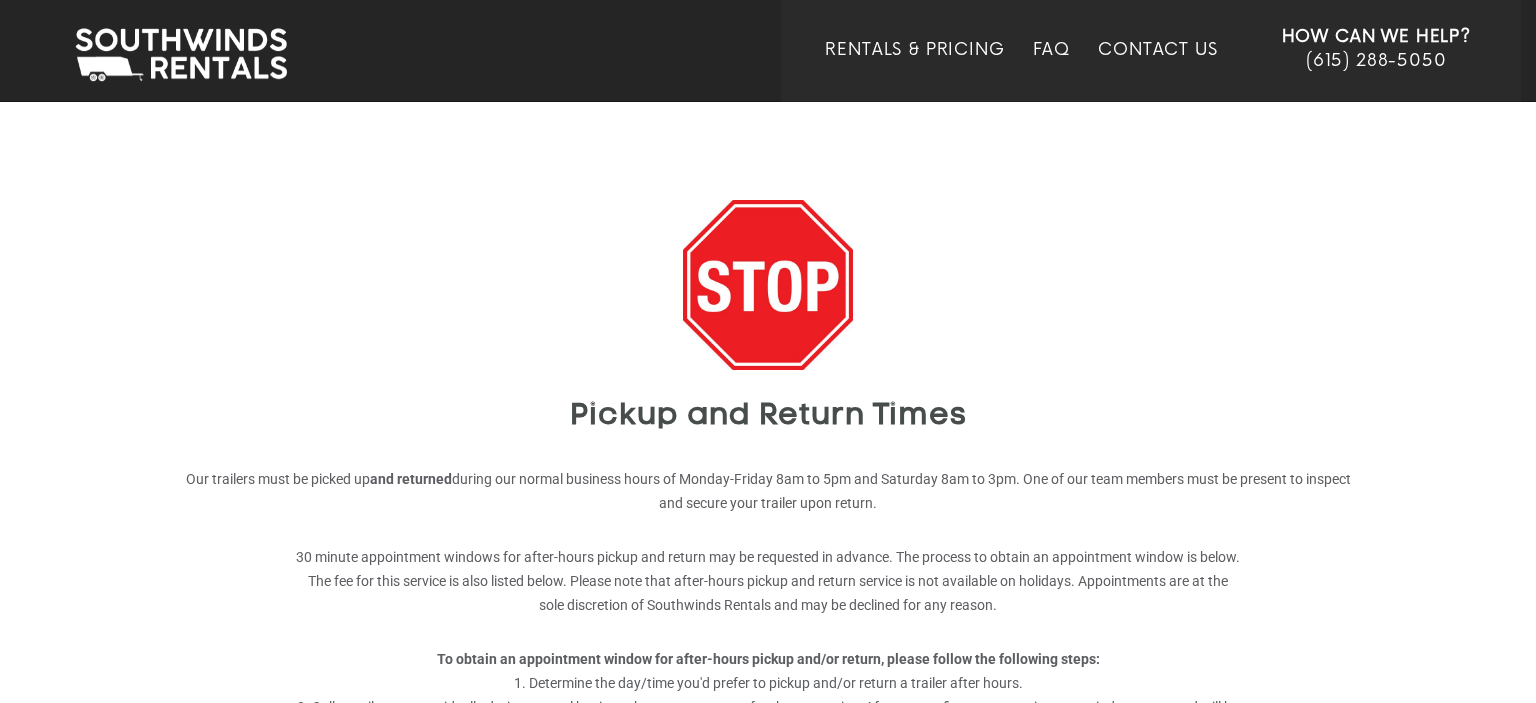 scroll, scrollTop: 0, scrollLeft: 0, axis: both 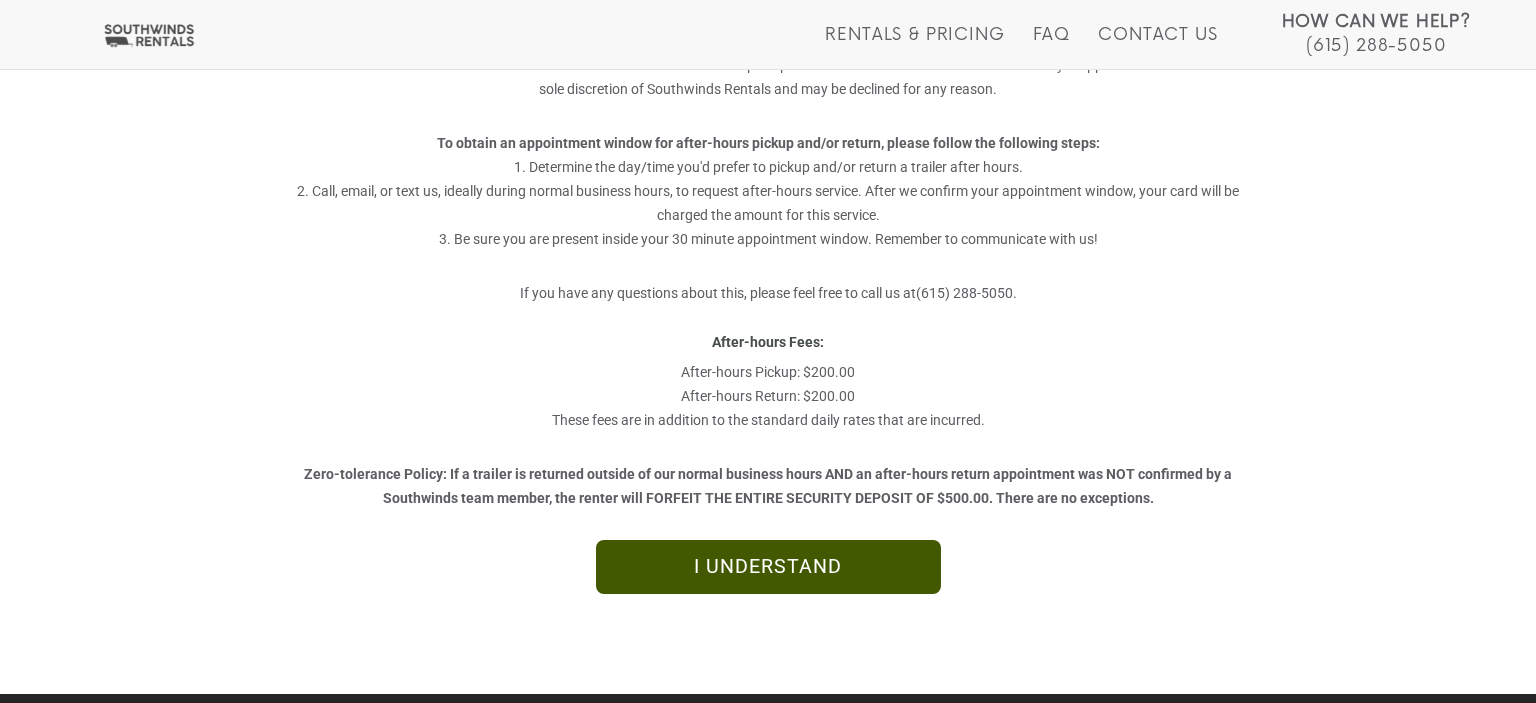 click on "I UNDERSTAND" at bounding box center [768, 567] 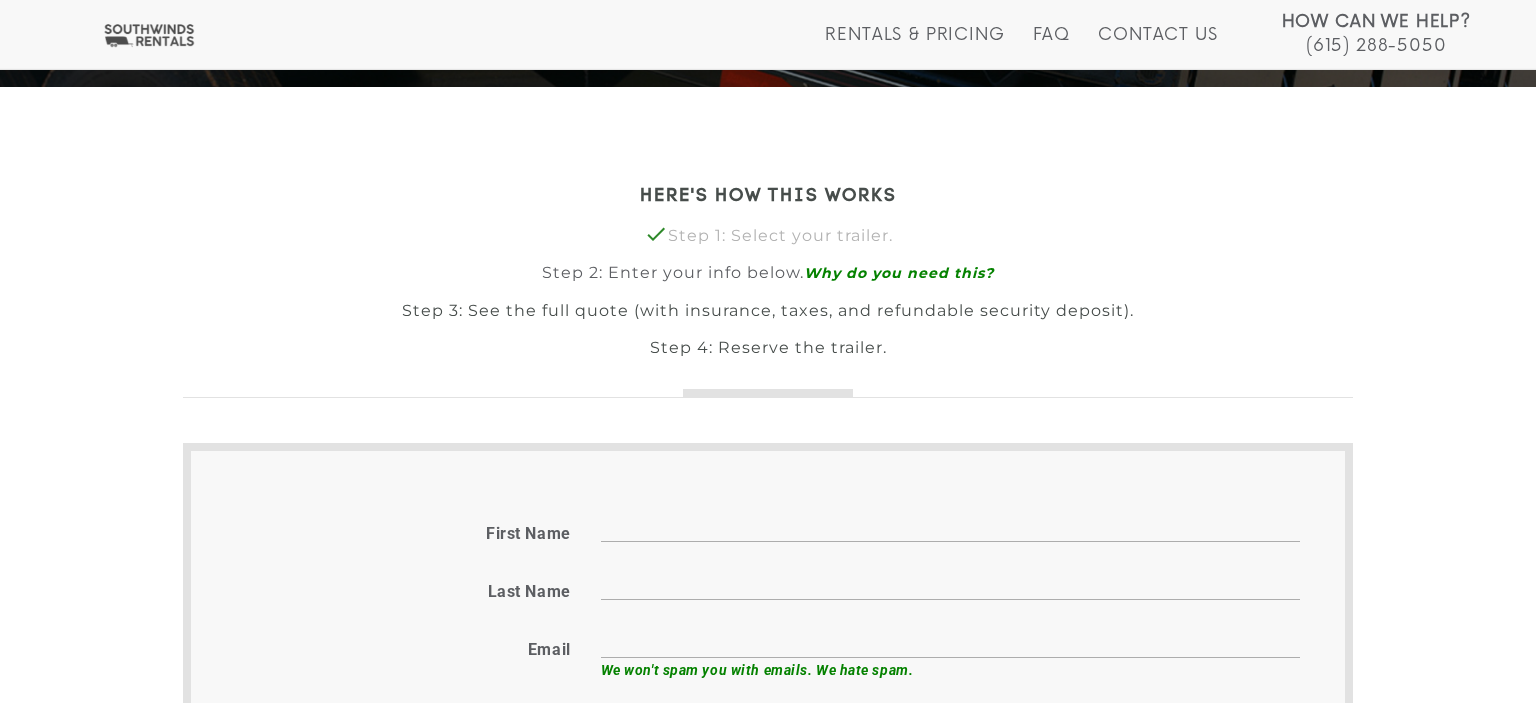 scroll, scrollTop: 412, scrollLeft: 0, axis: vertical 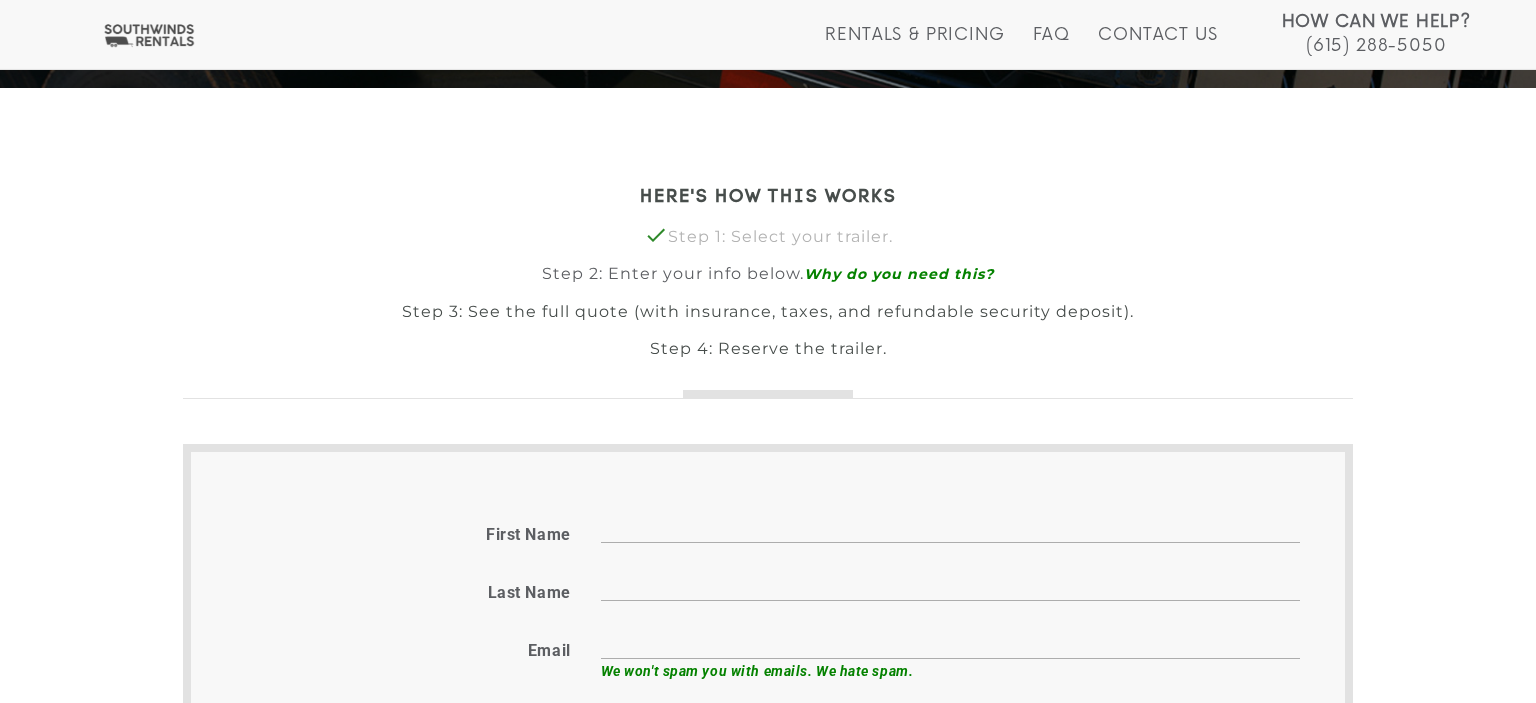 click on "First name" at bounding box center (950, 527) 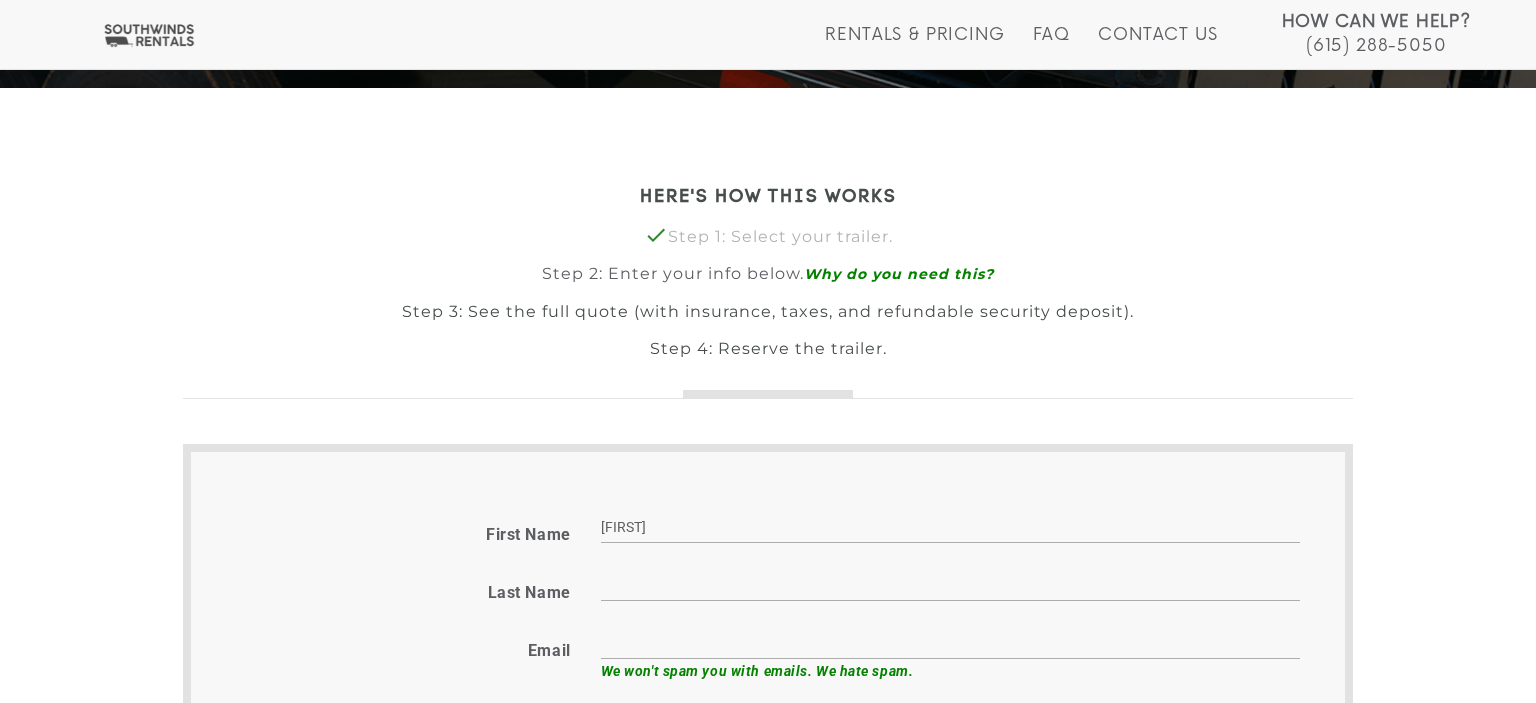 type on "[FIRST]" 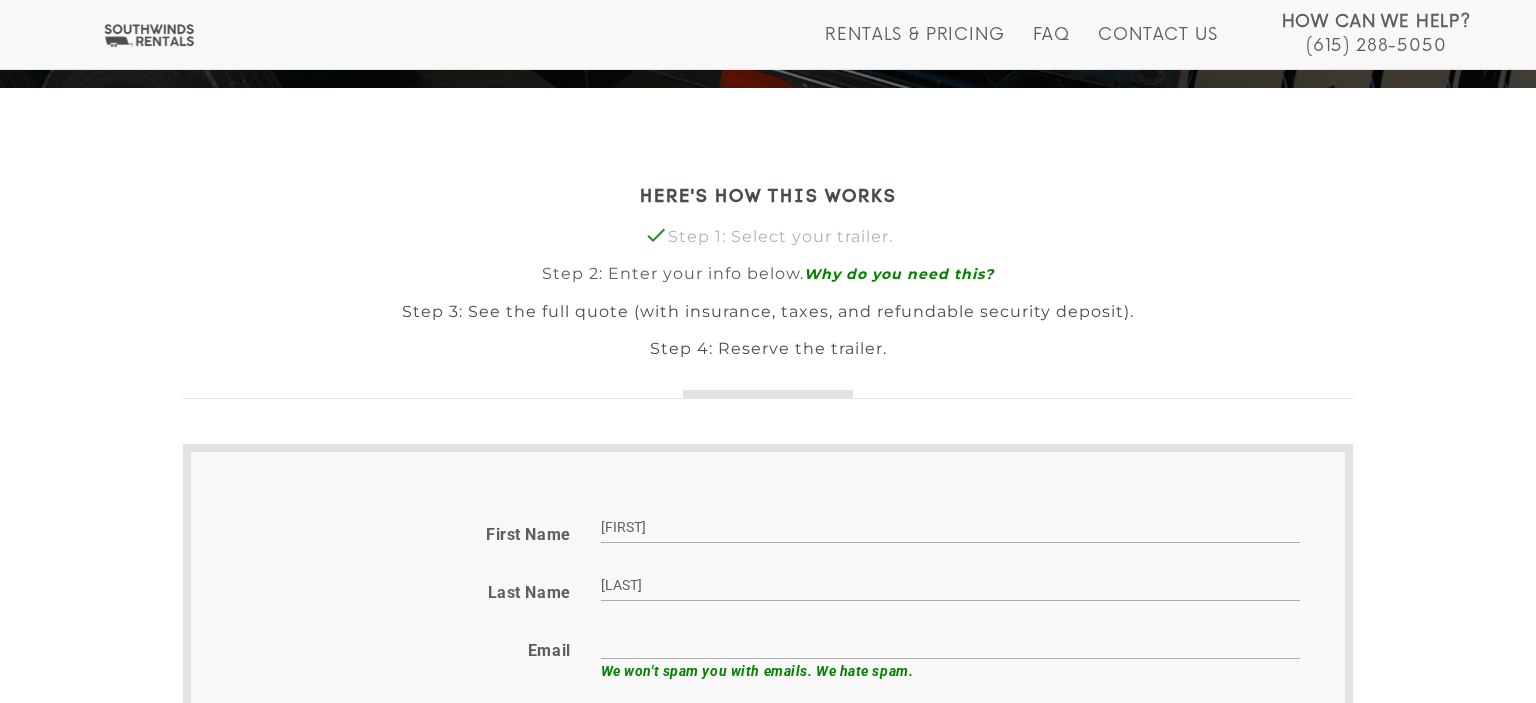 type on "[LAST]" 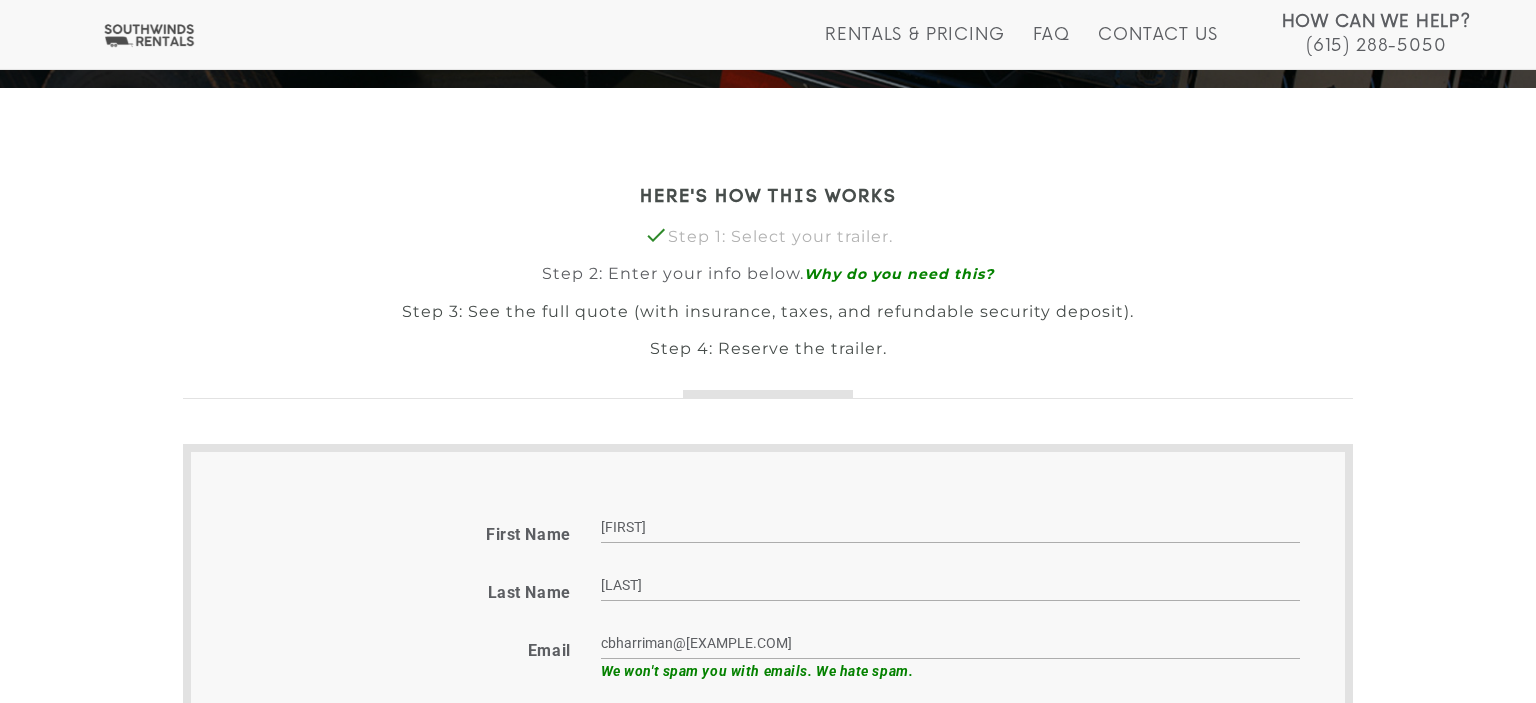 type on "cbharriman@[EXAMPLE.COM]" 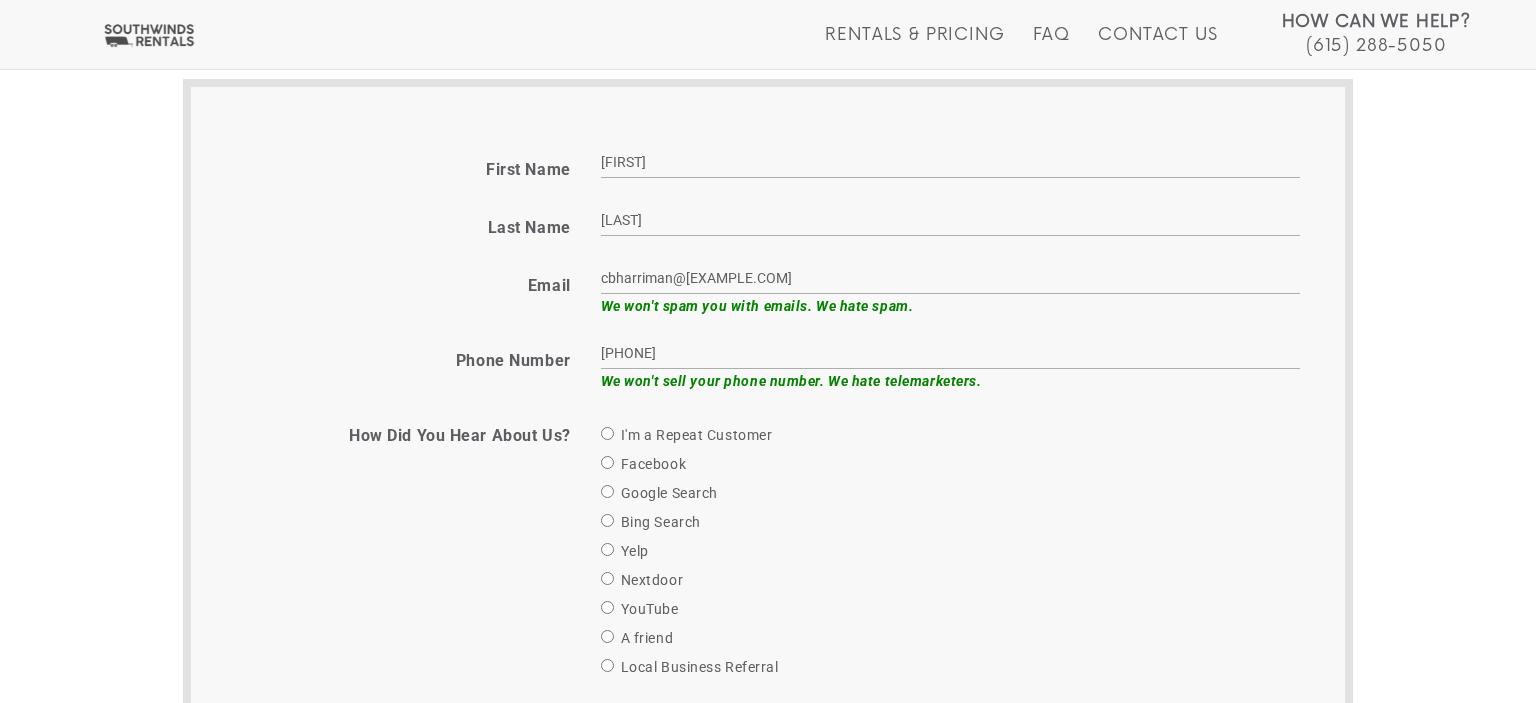 type on "[PHONE]" 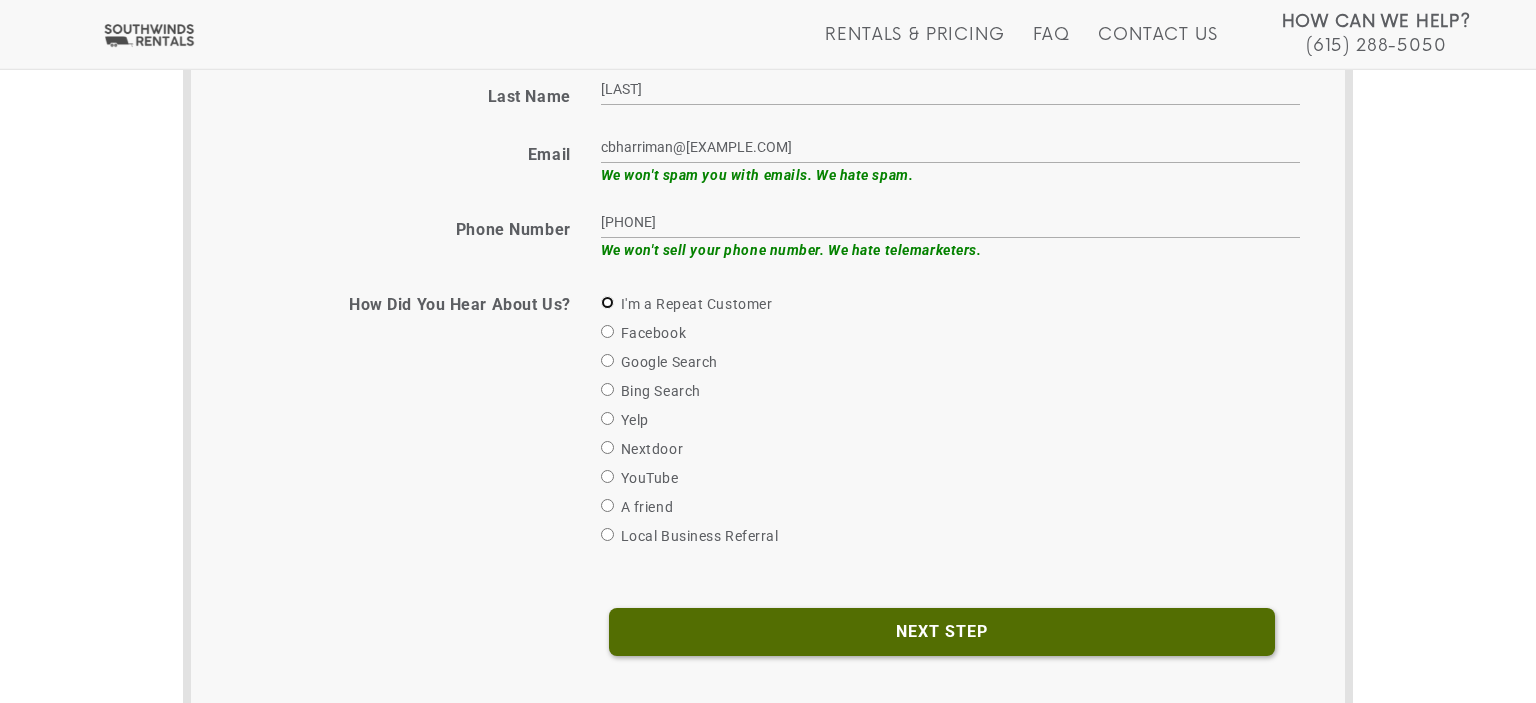 scroll, scrollTop: 937, scrollLeft: 0, axis: vertical 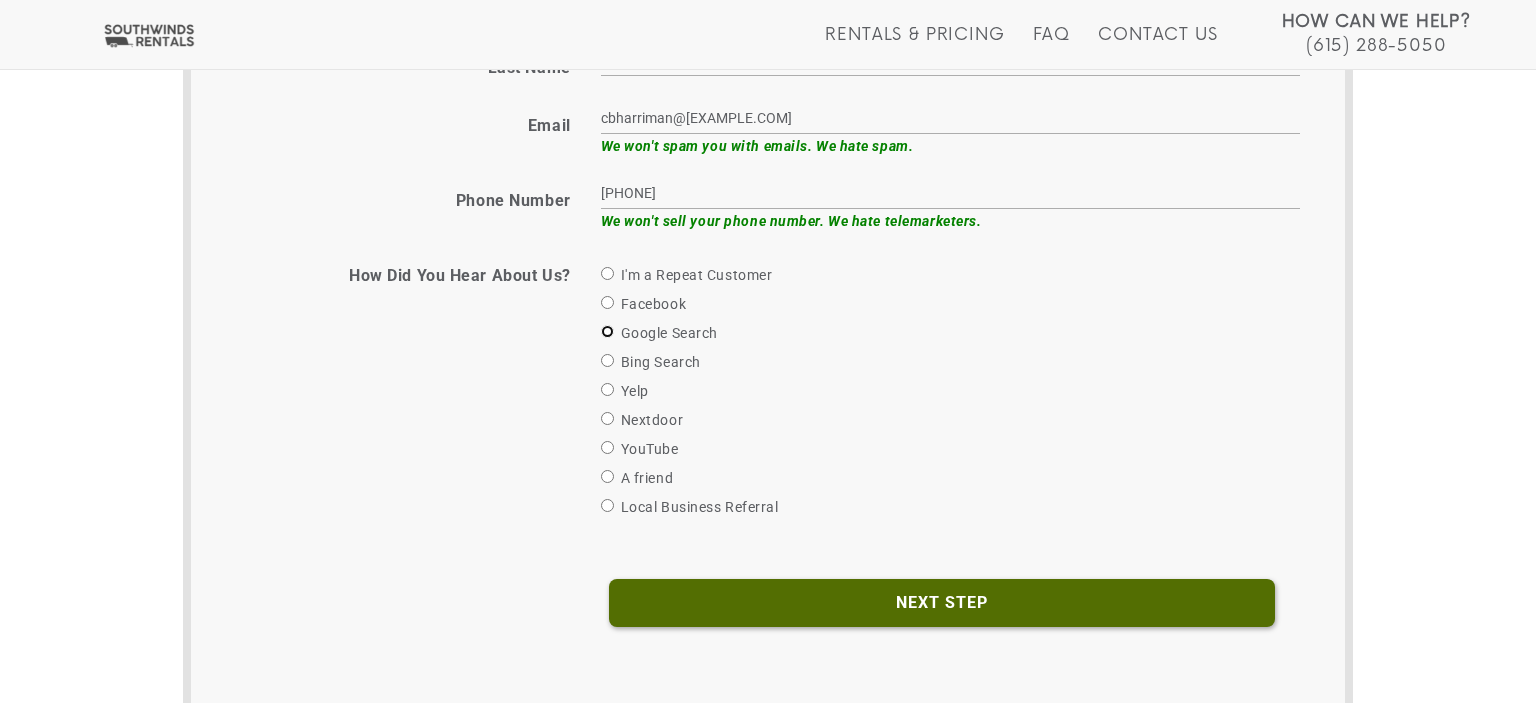 click on "Google Search" at bounding box center (607, 331) 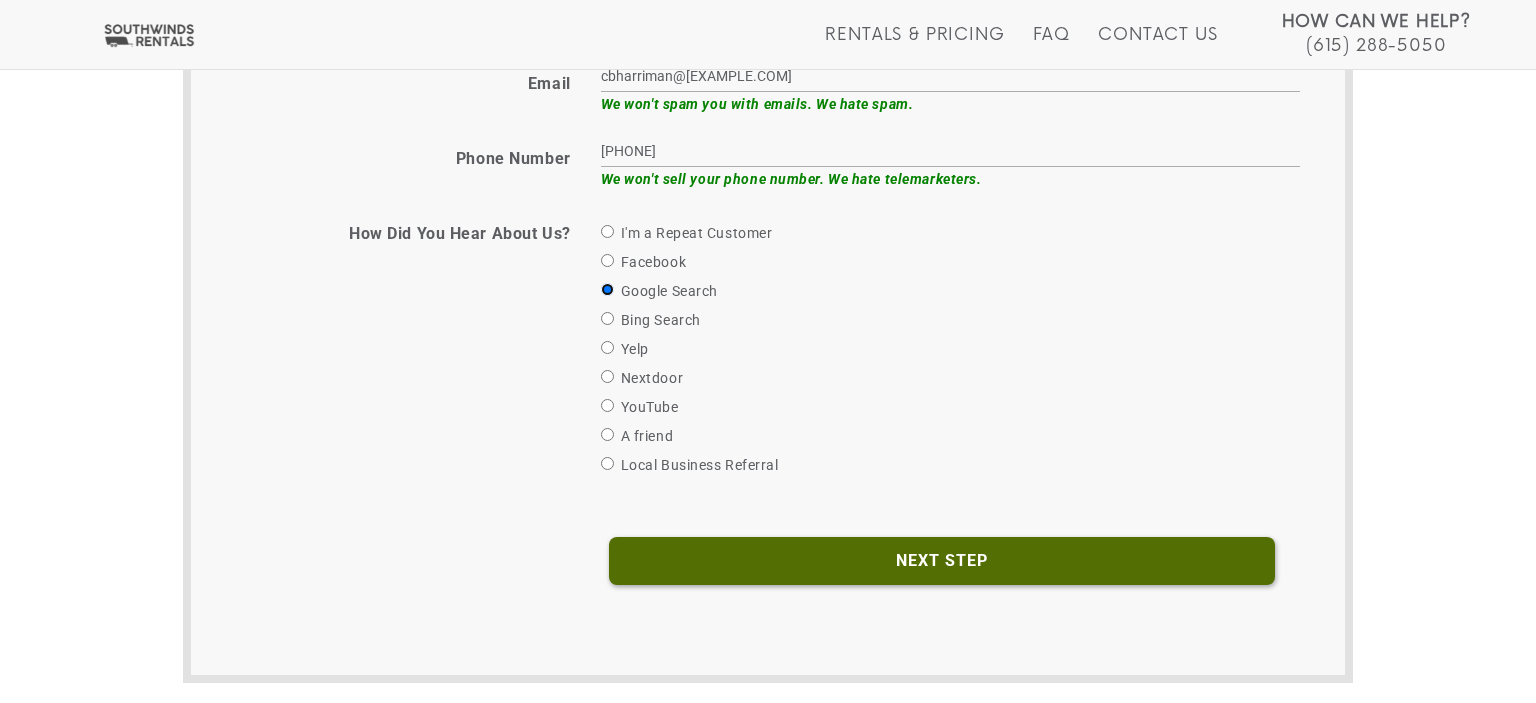 scroll, scrollTop: 981, scrollLeft: 0, axis: vertical 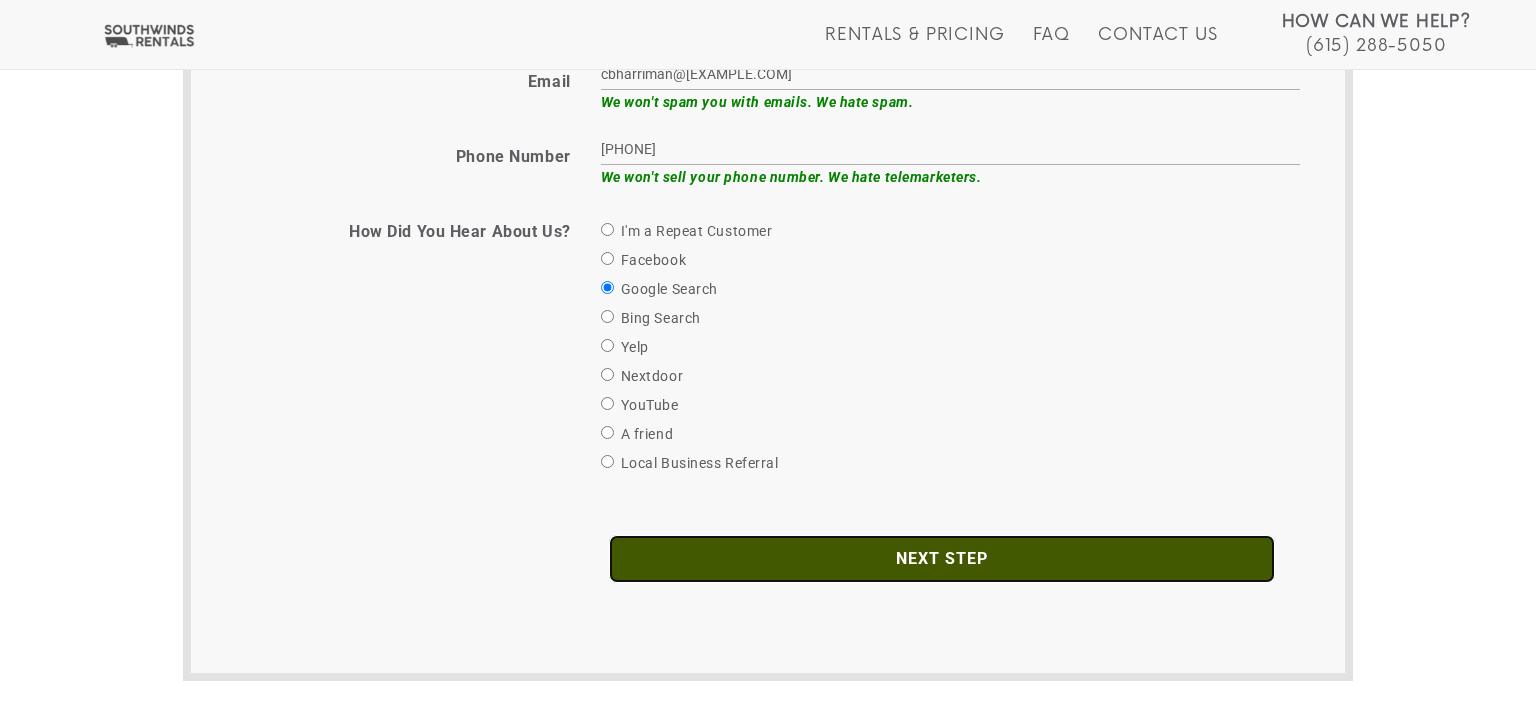 click on "Next Step" at bounding box center (942, 559) 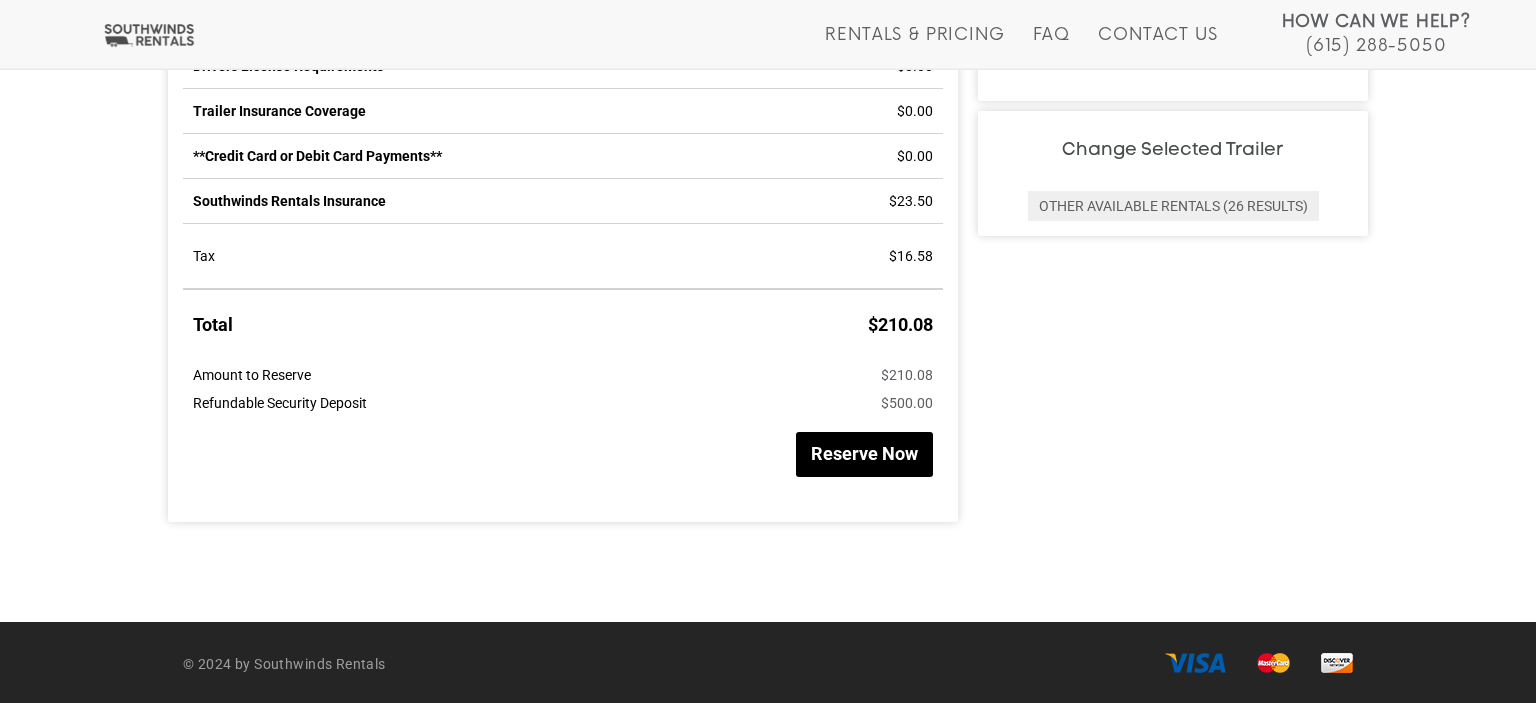 scroll, scrollTop: 1152, scrollLeft: 0, axis: vertical 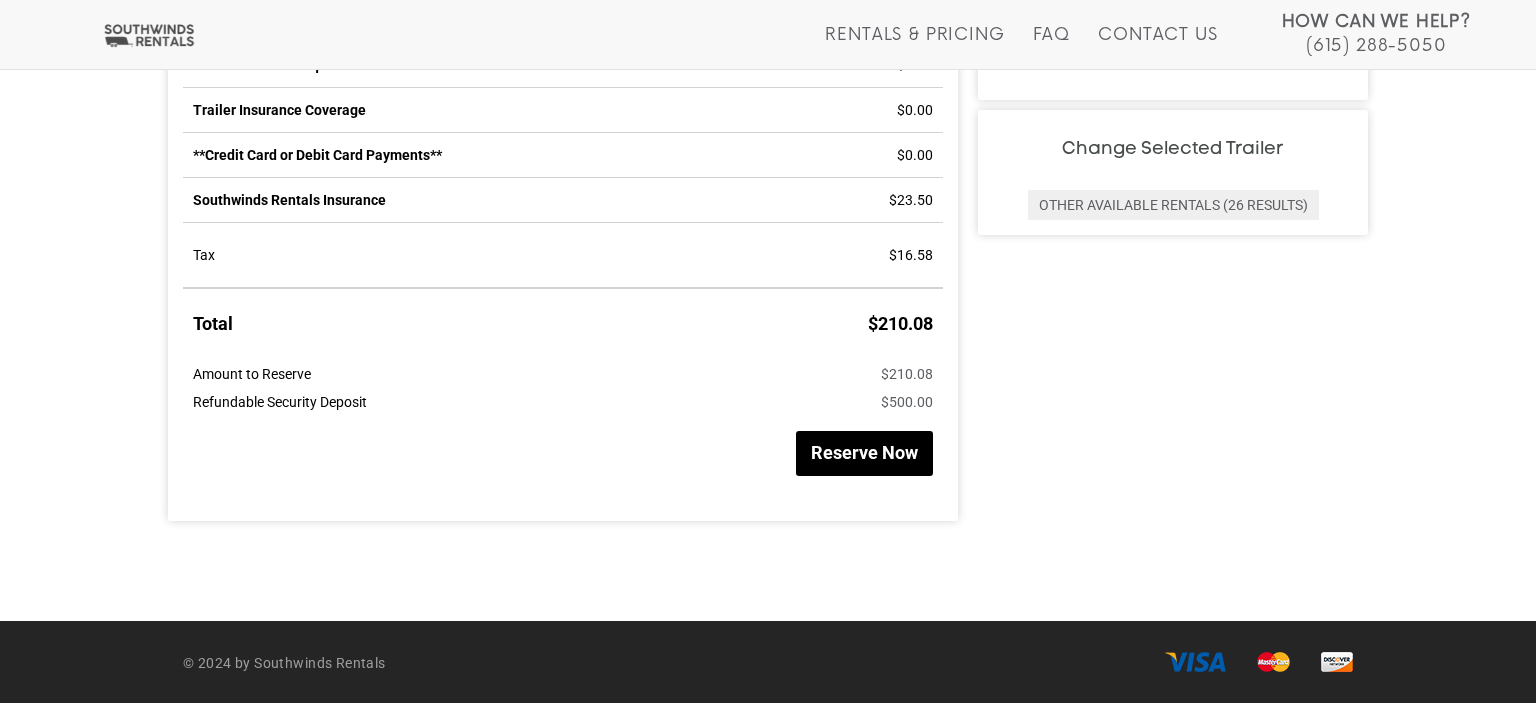 click on "Reserve Now" at bounding box center (864, 453) 